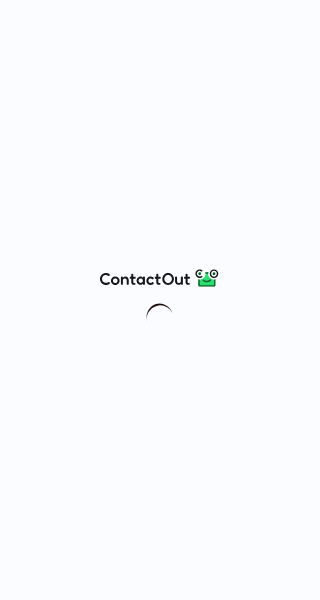 scroll, scrollTop: 0, scrollLeft: 0, axis: both 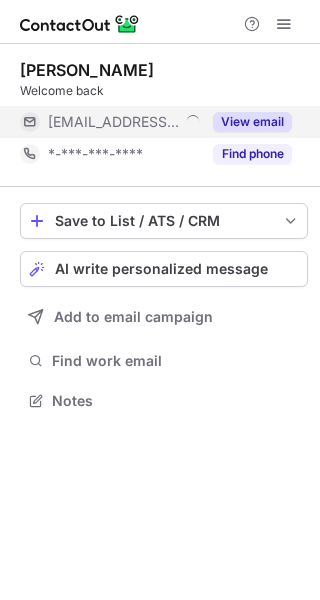 click on "View email" at bounding box center (252, 122) 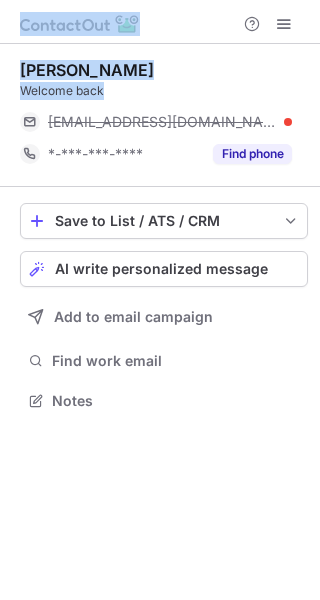 drag, startPoint x: 298, startPoint y: 118, endPoint x: 327, endPoint y: 115, distance: 29.15476 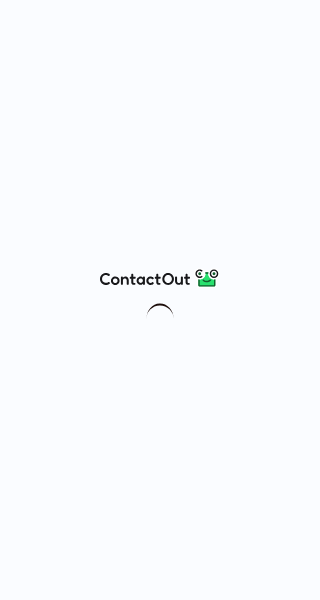 scroll, scrollTop: 0, scrollLeft: 0, axis: both 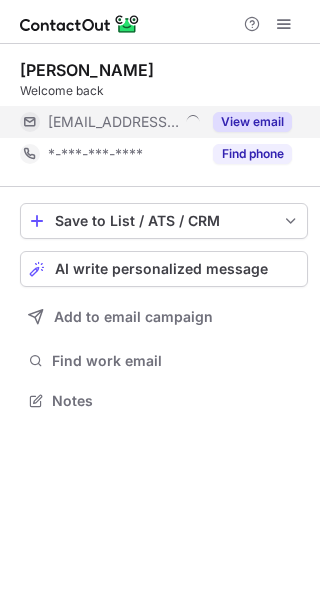 click on "View email" at bounding box center [252, 122] 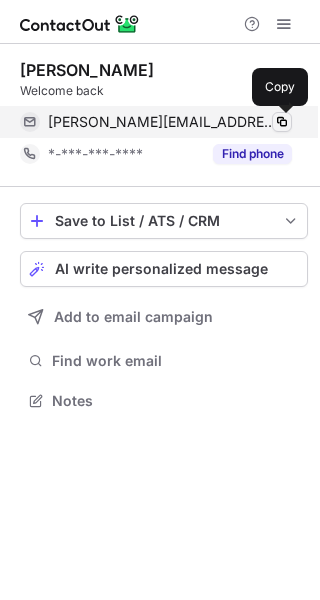 click at bounding box center (282, 122) 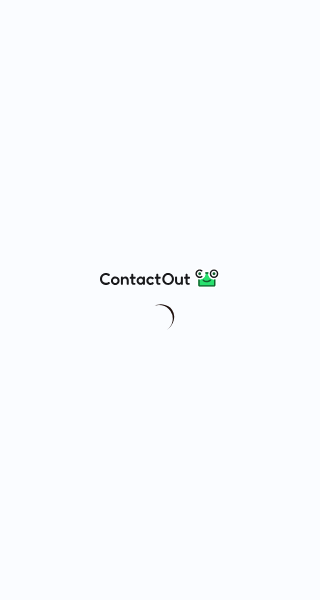 scroll, scrollTop: 0, scrollLeft: 0, axis: both 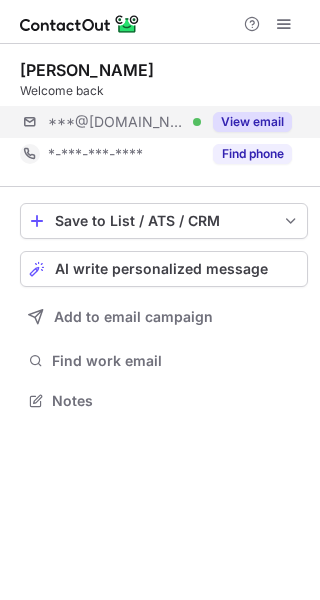 click on "***@aol.com Verified View email" at bounding box center (164, 122) 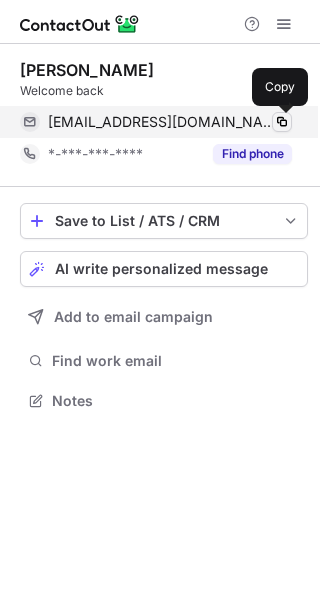 click at bounding box center [282, 122] 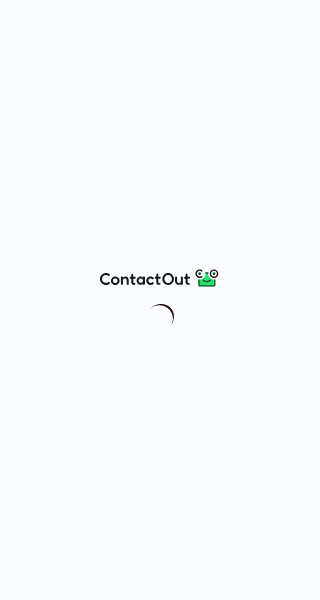 scroll, scrollTop: 0, scrollLeft: 0, axis: both 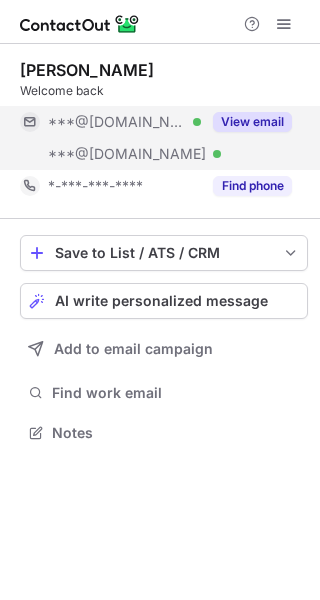 click on "View email" at bounding box center [252, 122] 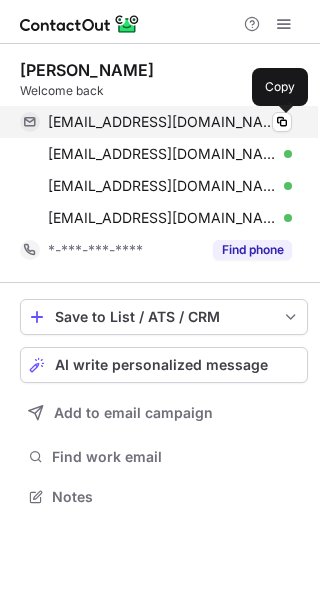 scroll, scrollTop: 10, scrollLeft: 10, axis: both 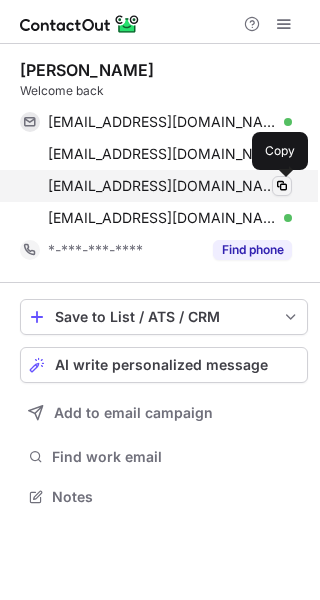 click at bounding box center (282, 186) 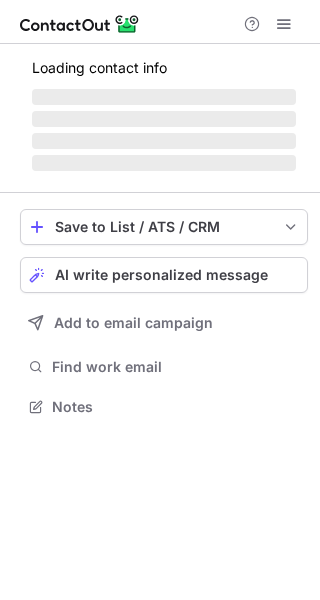 scroll, scrollTop: 0, scrollLeft: 0, axis: both 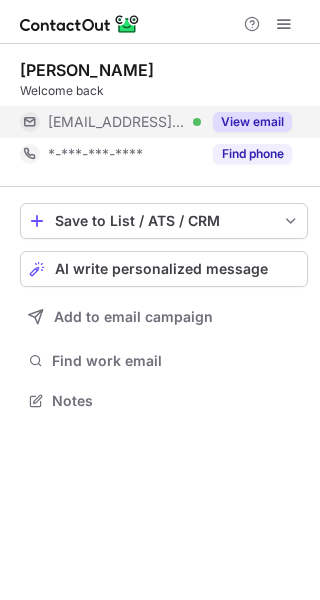 click on "View email" at bounding box center [252, 122] 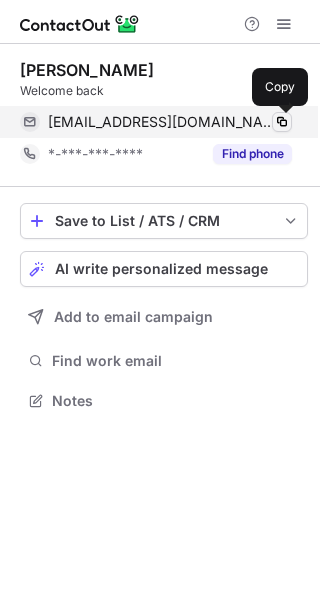 click at bounding box center (282, 122) 